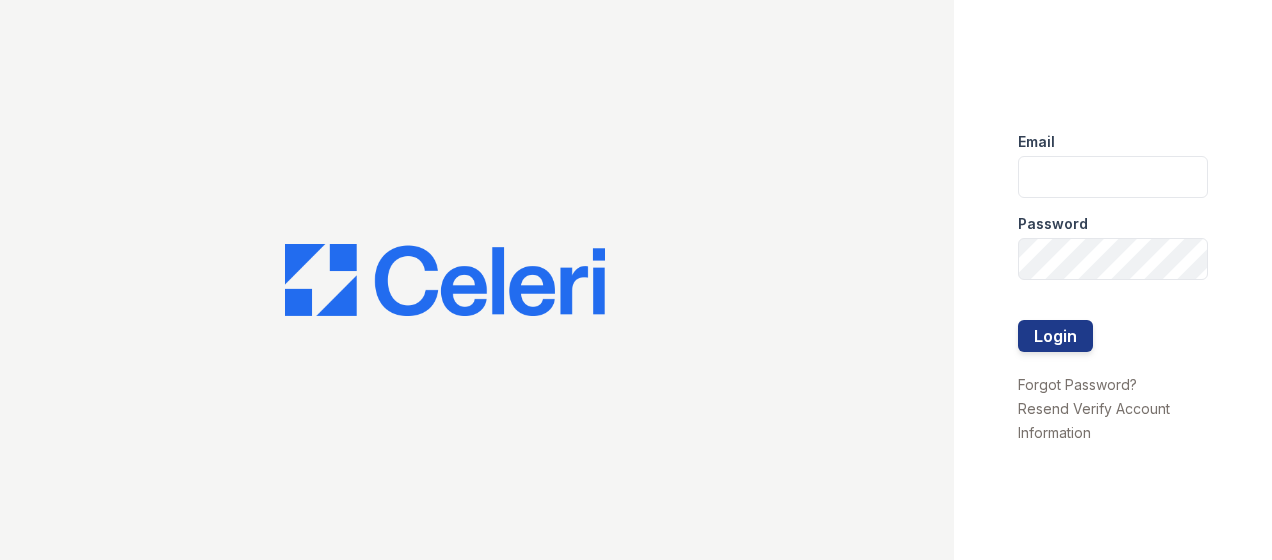 scroll, scrollTop: 0, scrollLeft: 0, axis: both 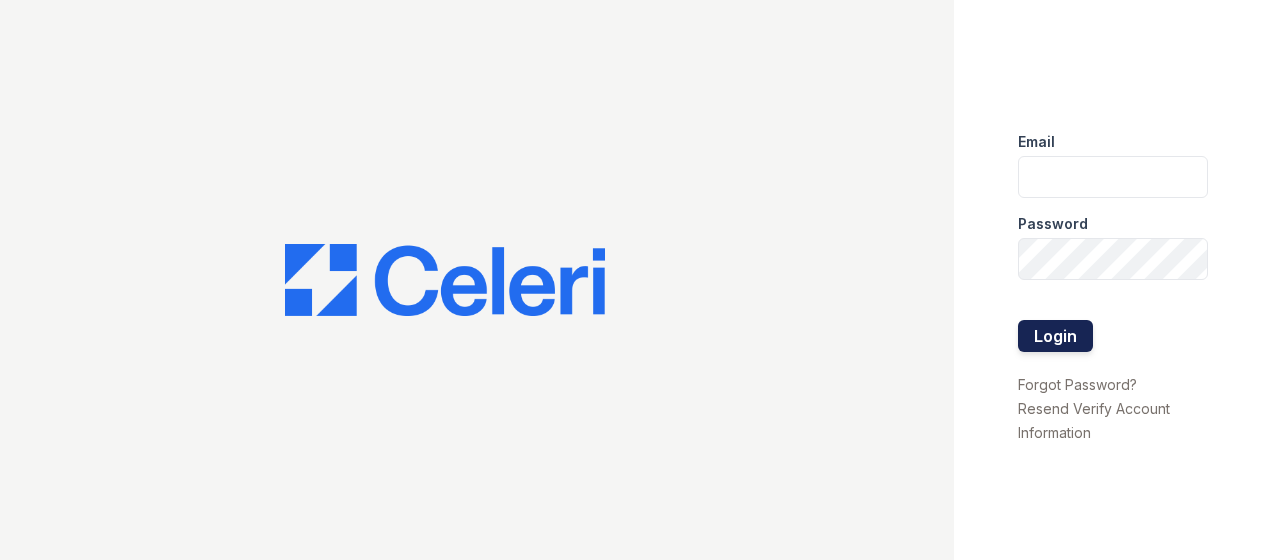 type on "Arrivesilverspring@trinity-pm.com" 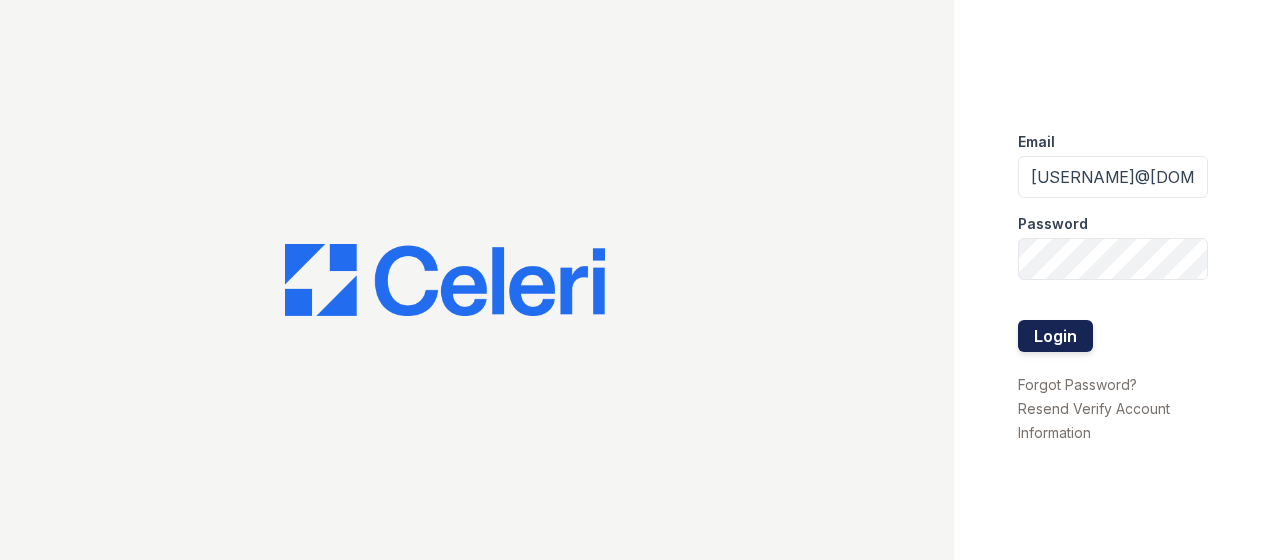 click on "Login" at bounding box center [1055, 336] 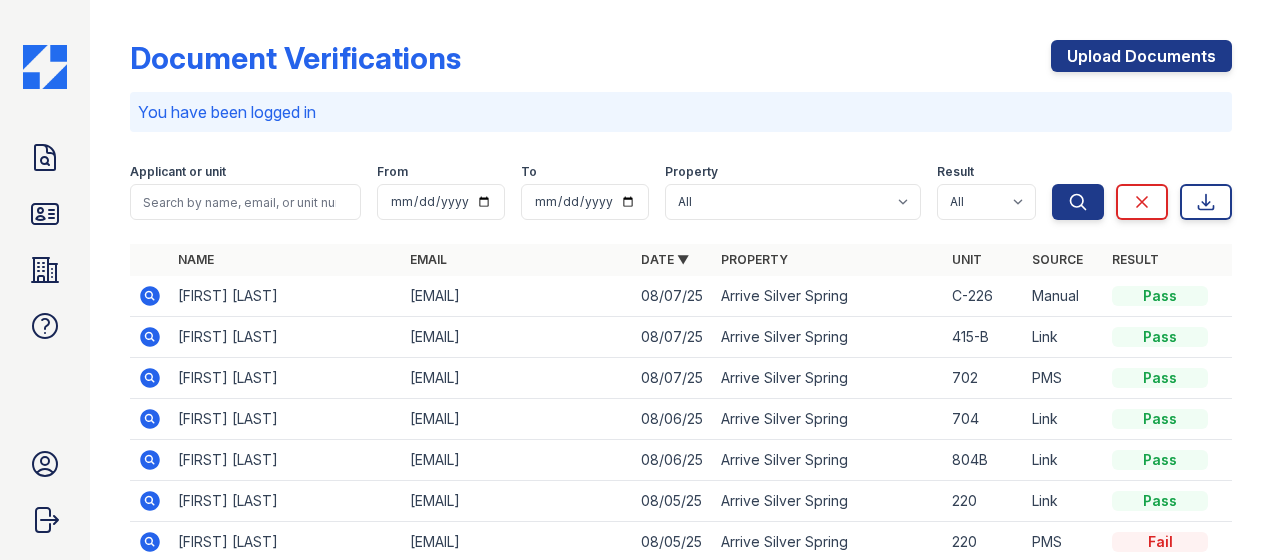 scroll, scrollTop: 0, scrollLeft: 0, axis: both 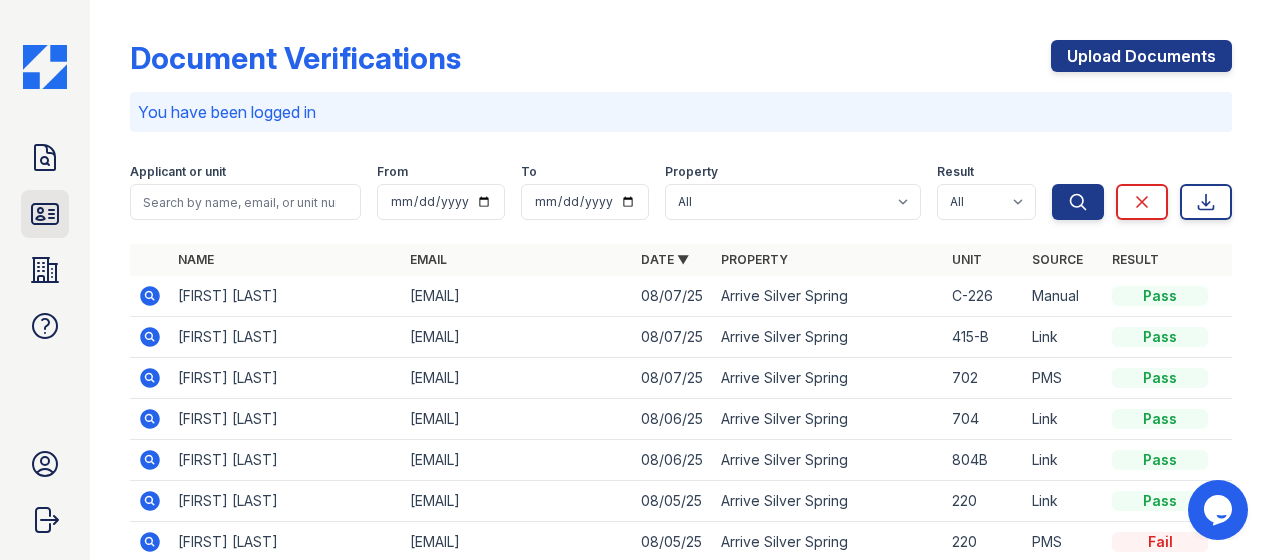 click 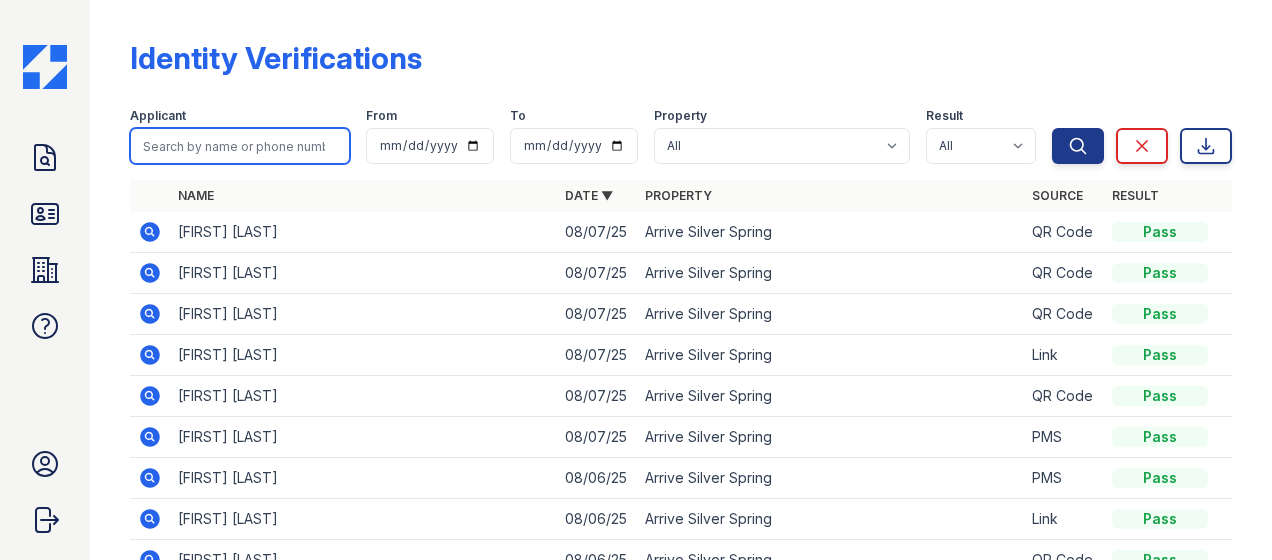 click at bounding box center [240, 146] 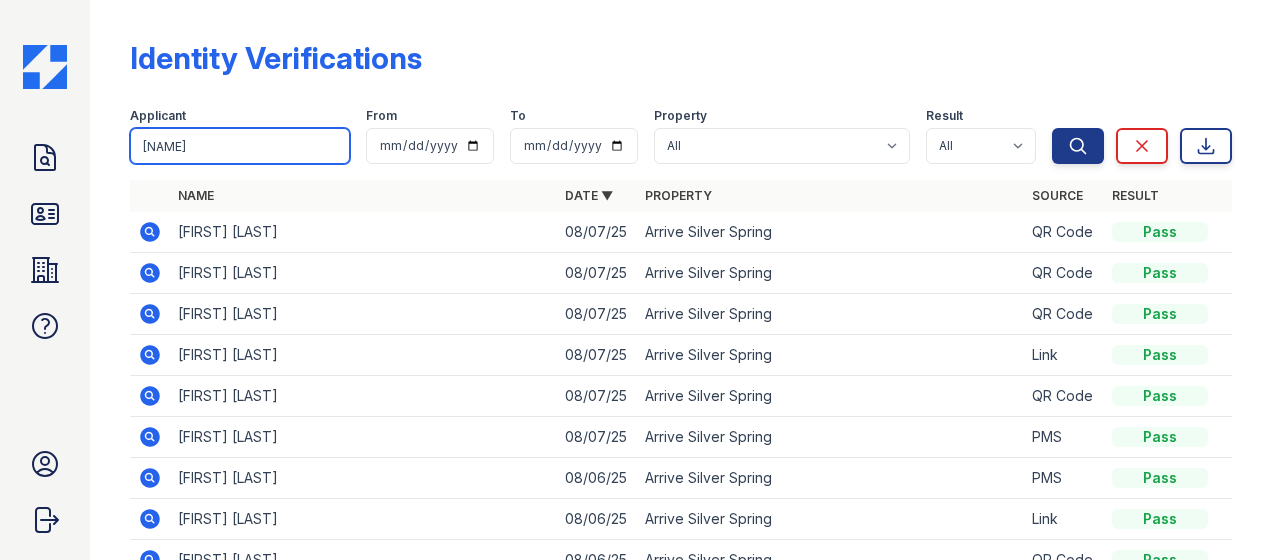 type on "zariah" 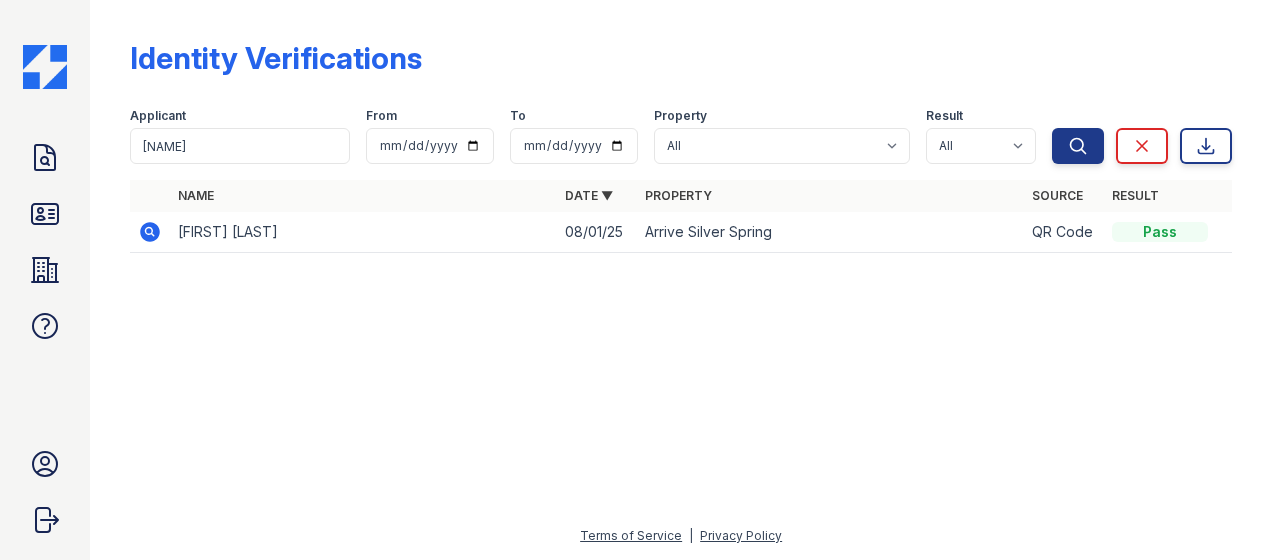 click 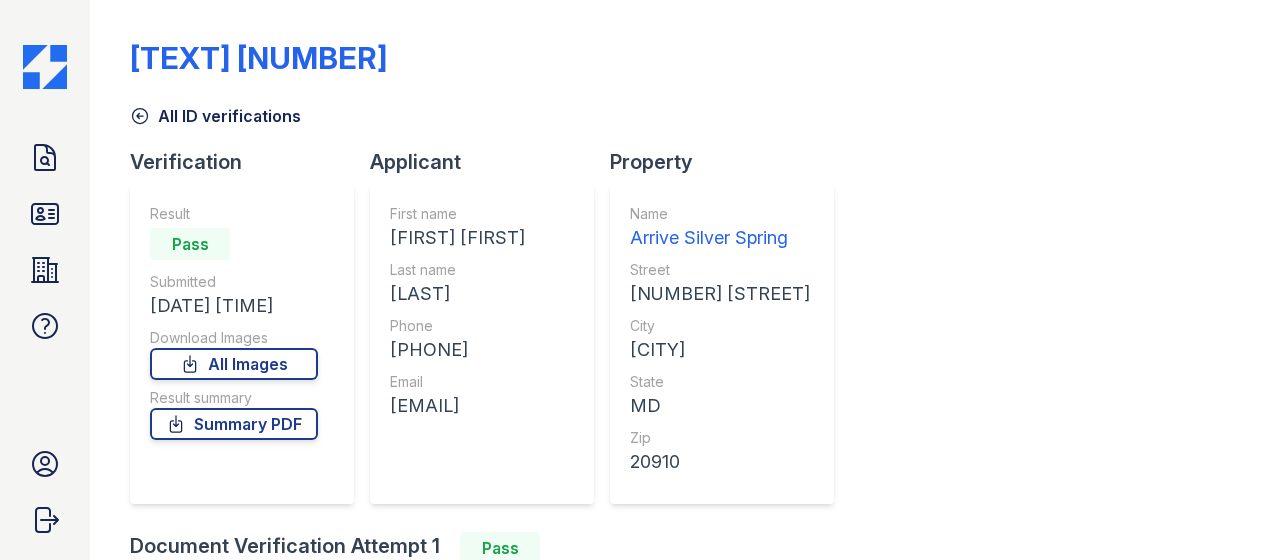 scroll, scrollTop: 0, scrollLeft: 0, axis: both 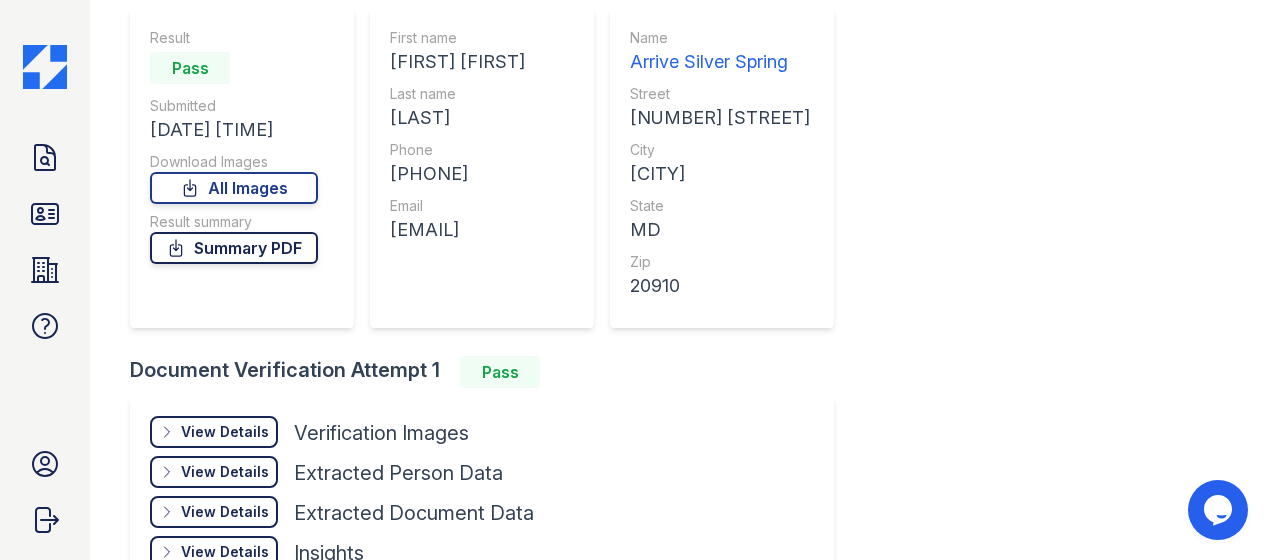 click on "Summary PDF" at bounding box center (234, 248) 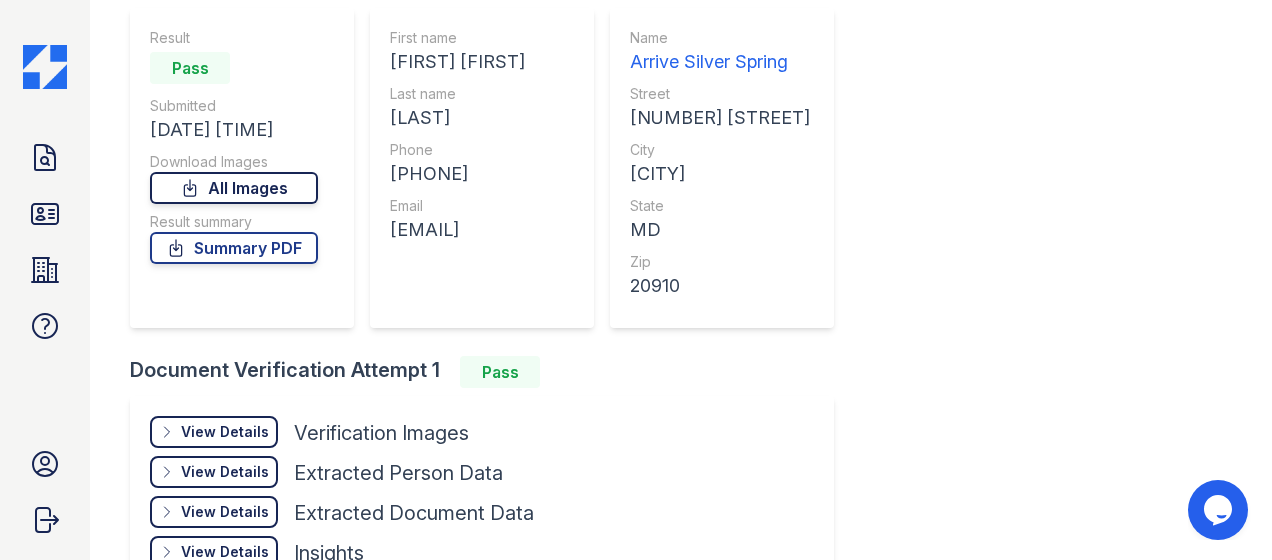 click on "All Images" at bounding box center (234, 188) 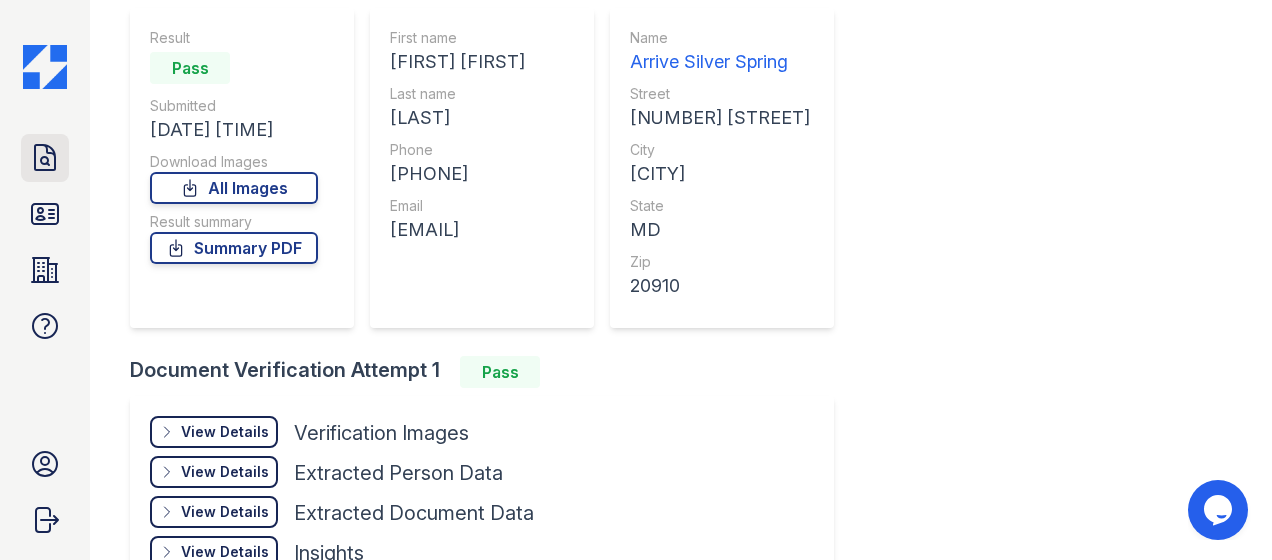 click 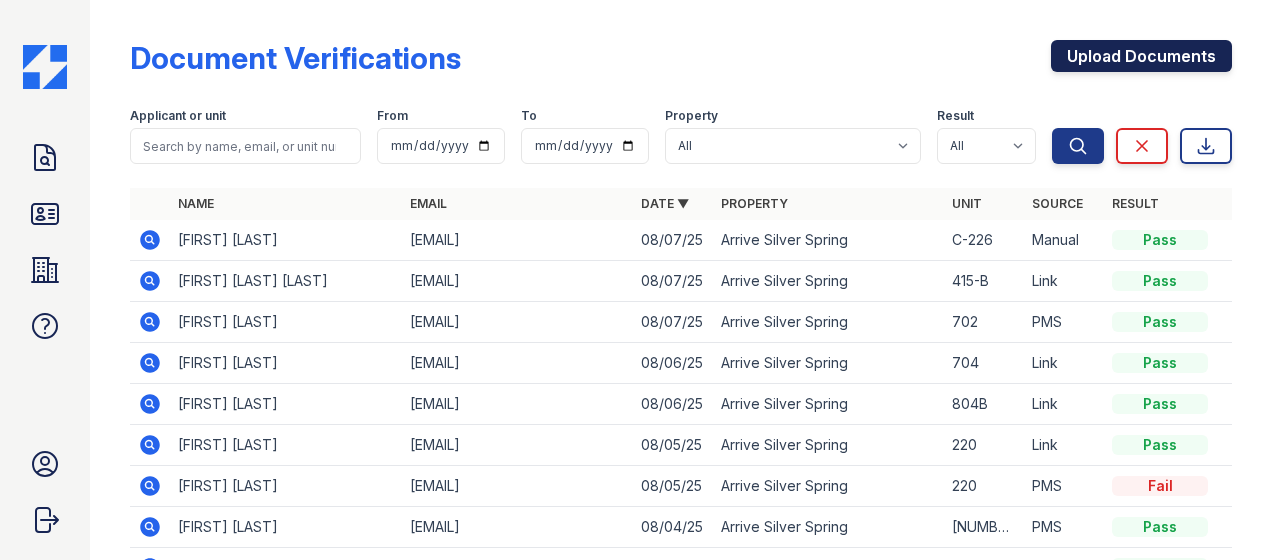click on "Upload Documents" at bounding box center [1141, 56] 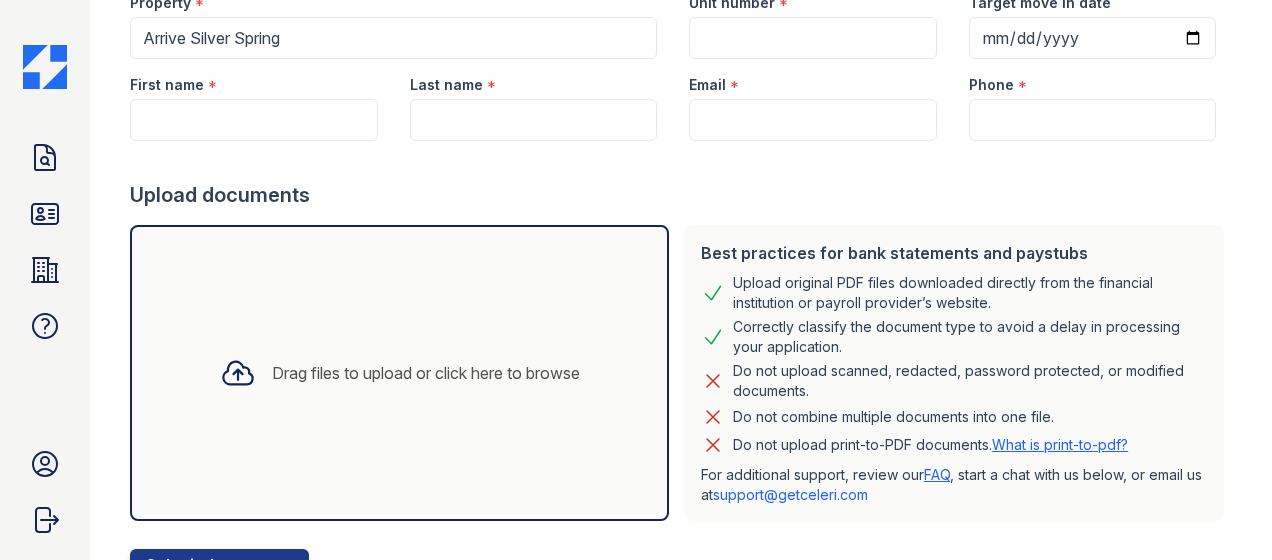 scroll, scrollTop: 294, scrollLeft: 0, axis: vertical 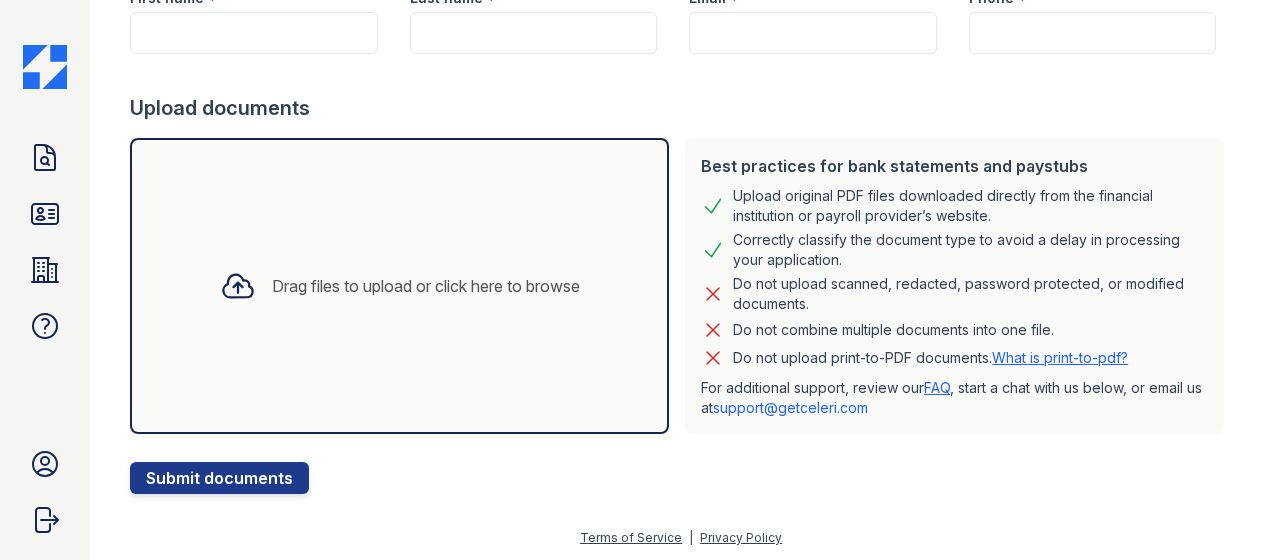 click on "Drag files to upload or click here to browse" at bounding box center [400, 286] 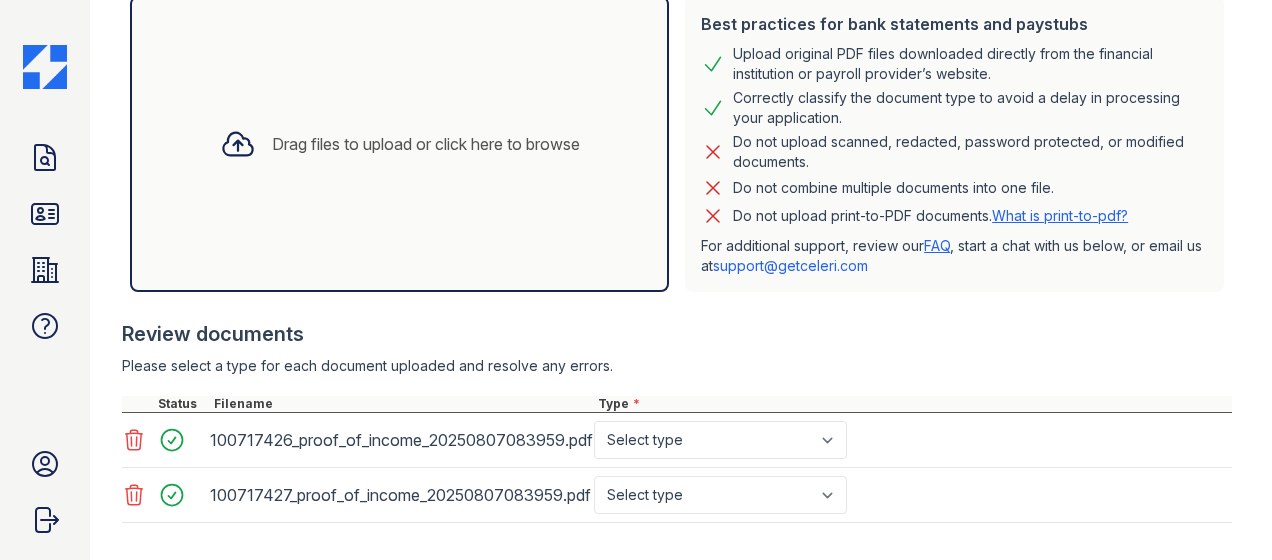 scroll, scrollTop: 440, scrollLeft: 0, axis: vertical 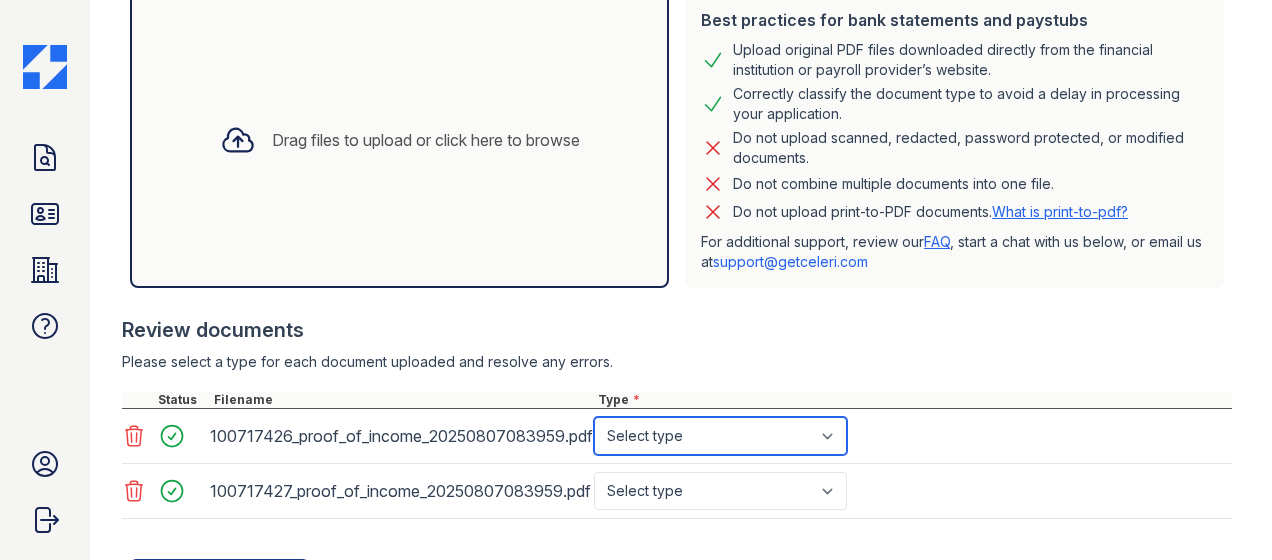 click on "Select type
Paystub
Bank Statement
Offer Letter
Tax Documents
Benefit Award Letter
Investment Account Statement
Other" at bounding box center (720, 436) 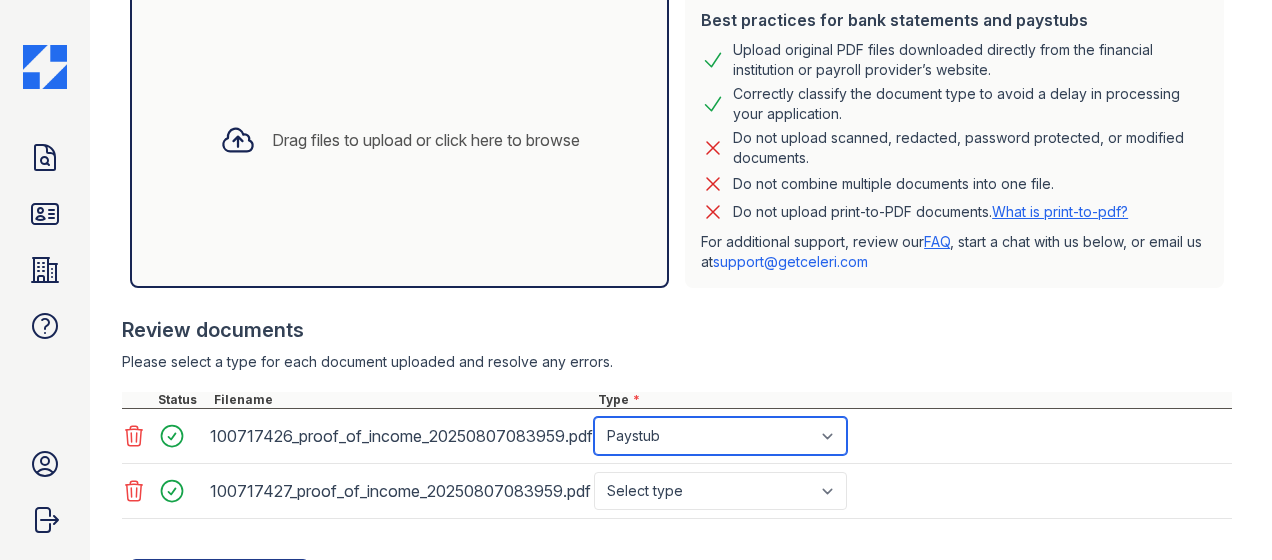 click on "Select type
Paystub
Bank Statement
Offer Letter
Tax Documents
Benefit Award Letter
Investment Account Statement
Other" at bounding box center [720, 436] 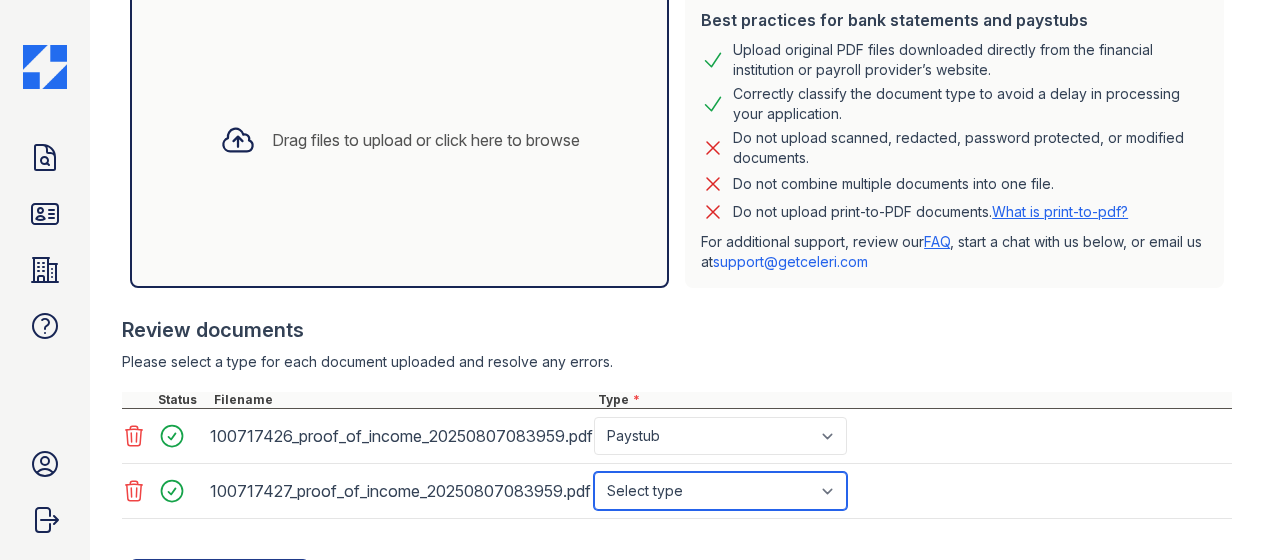 click on "Select type
Paystub
Bank Statement
Offer Letter
Tax Documents
Benefit Award Letter
Investment Account Statement
Other" at bounding box center (720, 491) 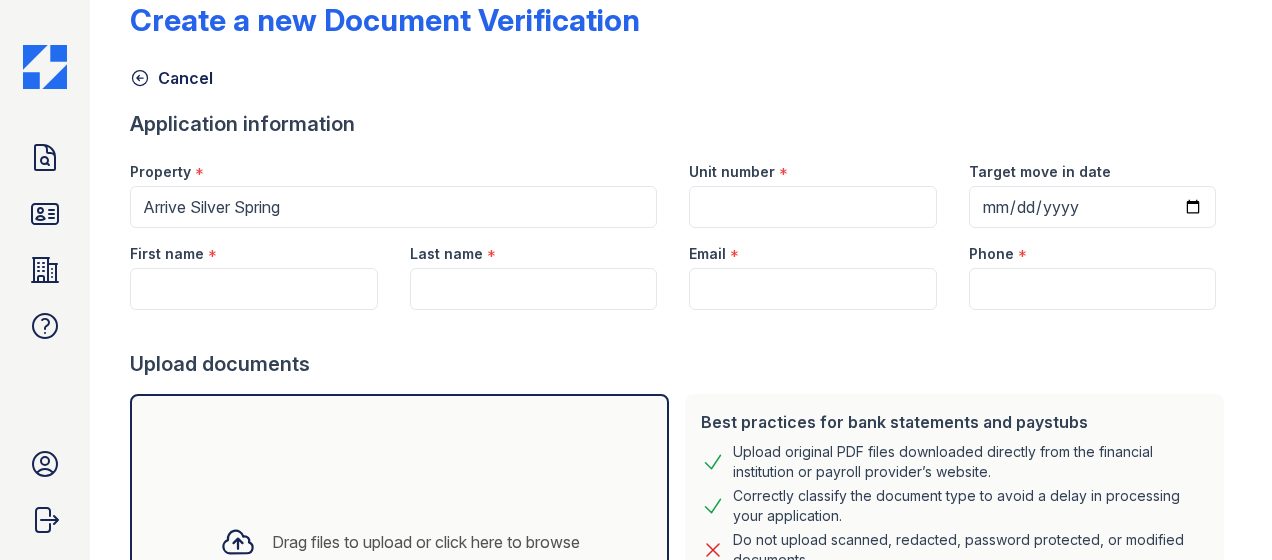 scroll, scrollTop: 0, scrollLeft: 0, axis: both 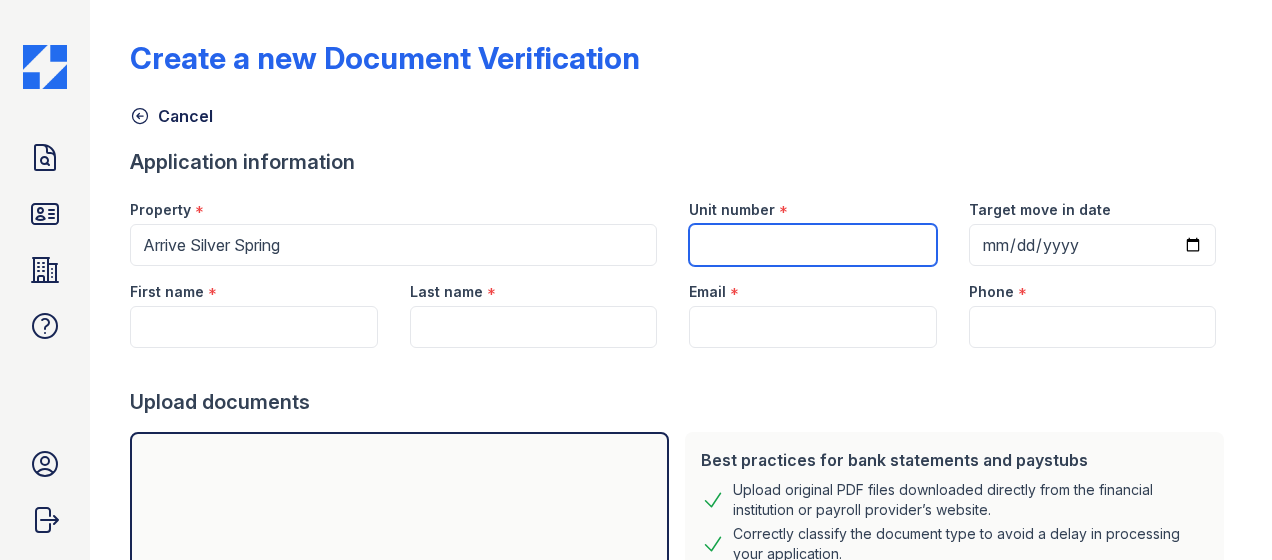 click on "Unit number" at bounding box center [812, 245] 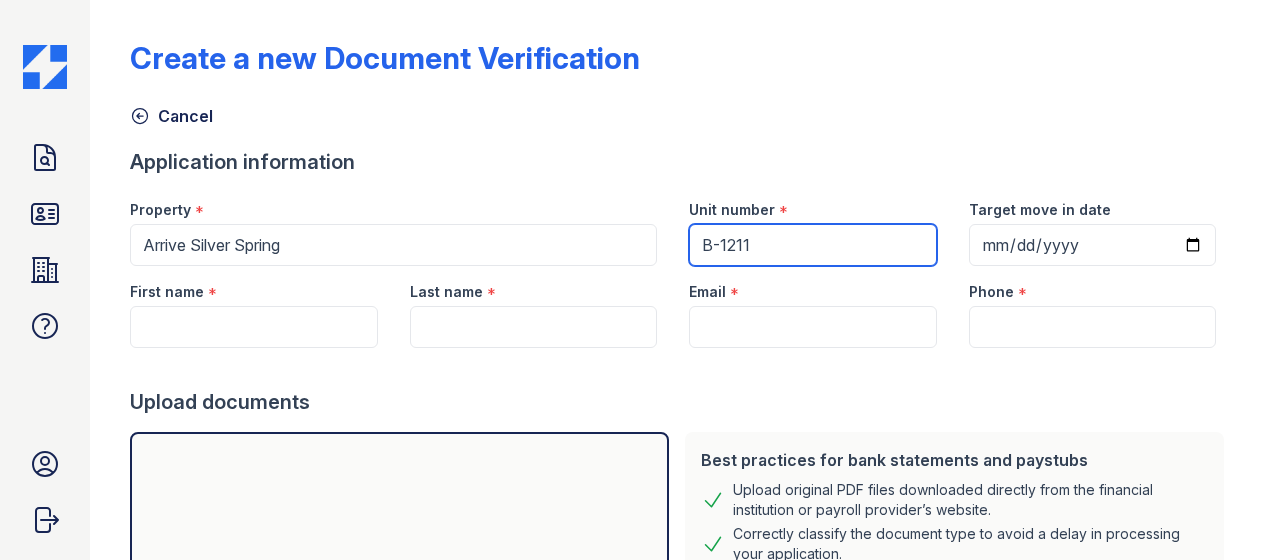type on "B-1211" 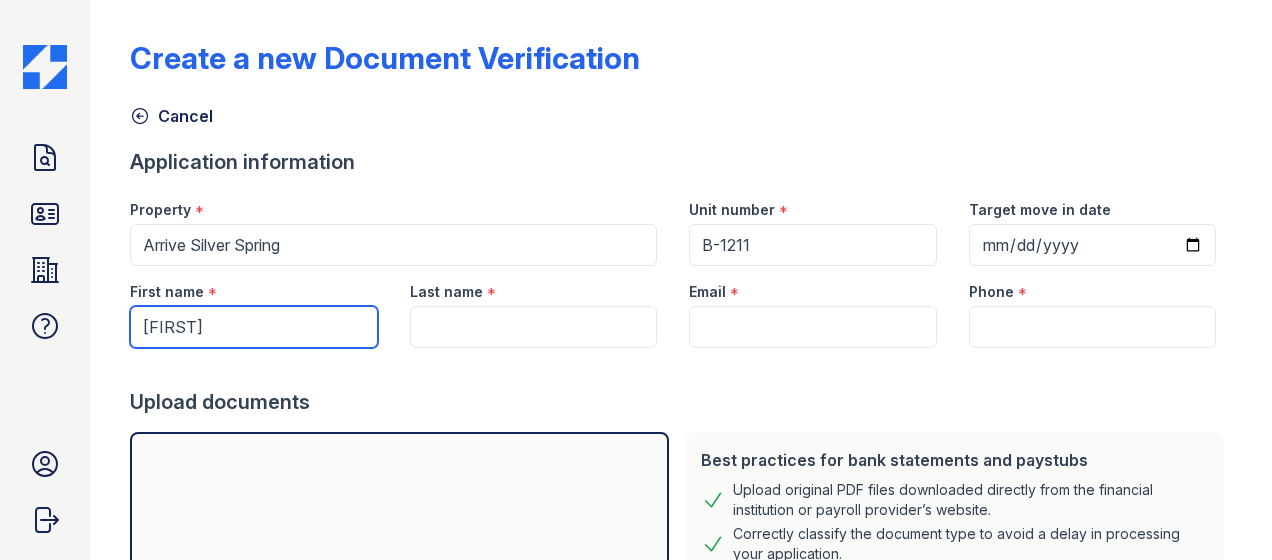 type on "Zariah" 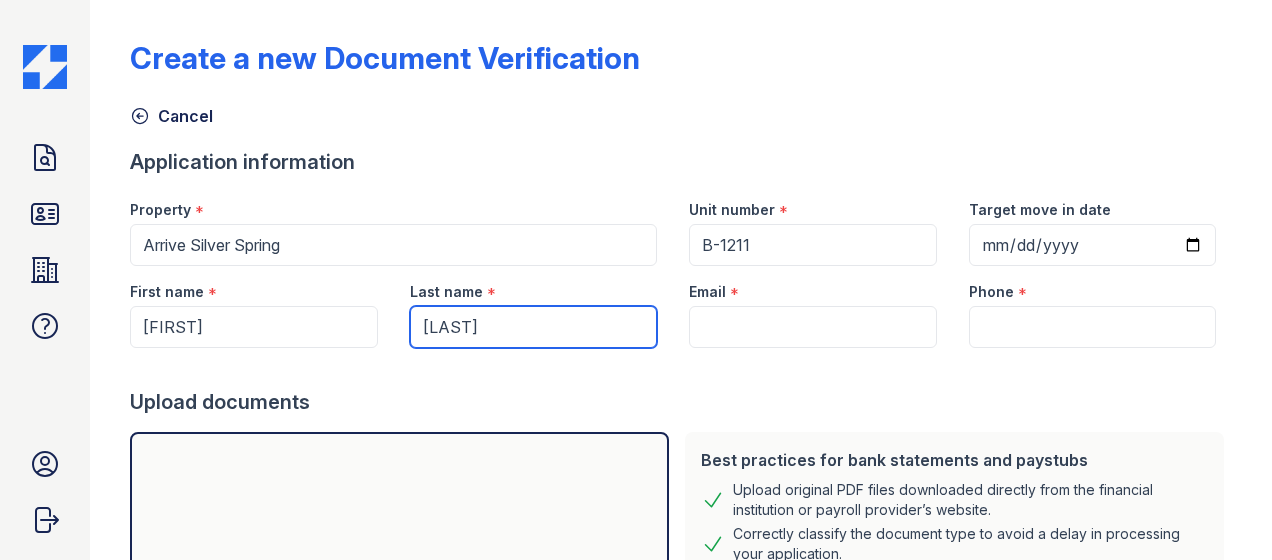 type on "Altman" 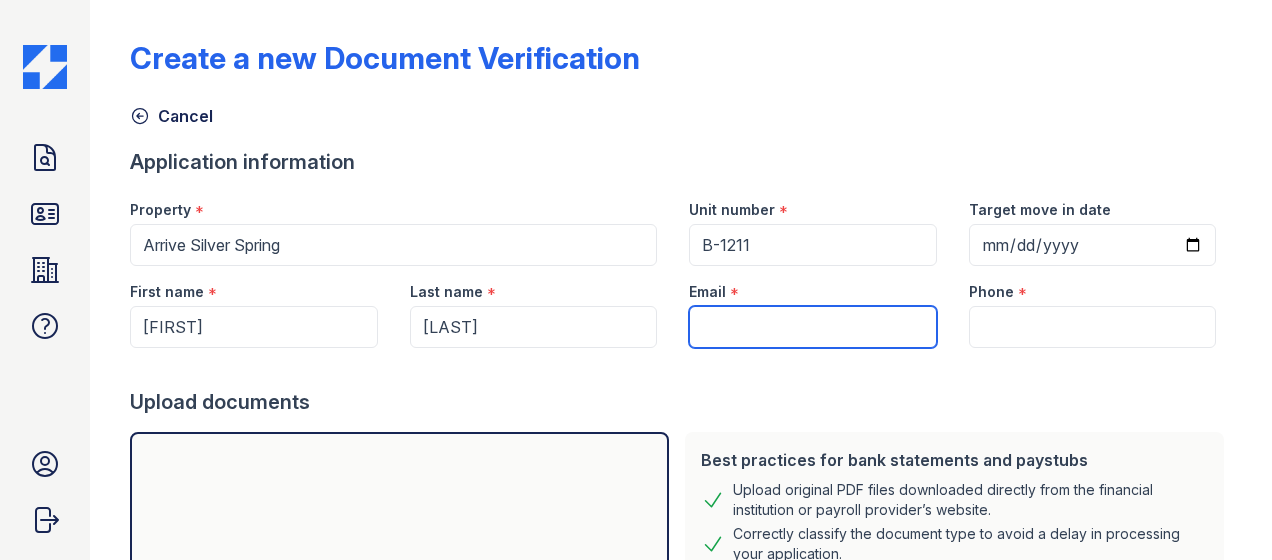 click on "Email" at bounding box center (812, 327) 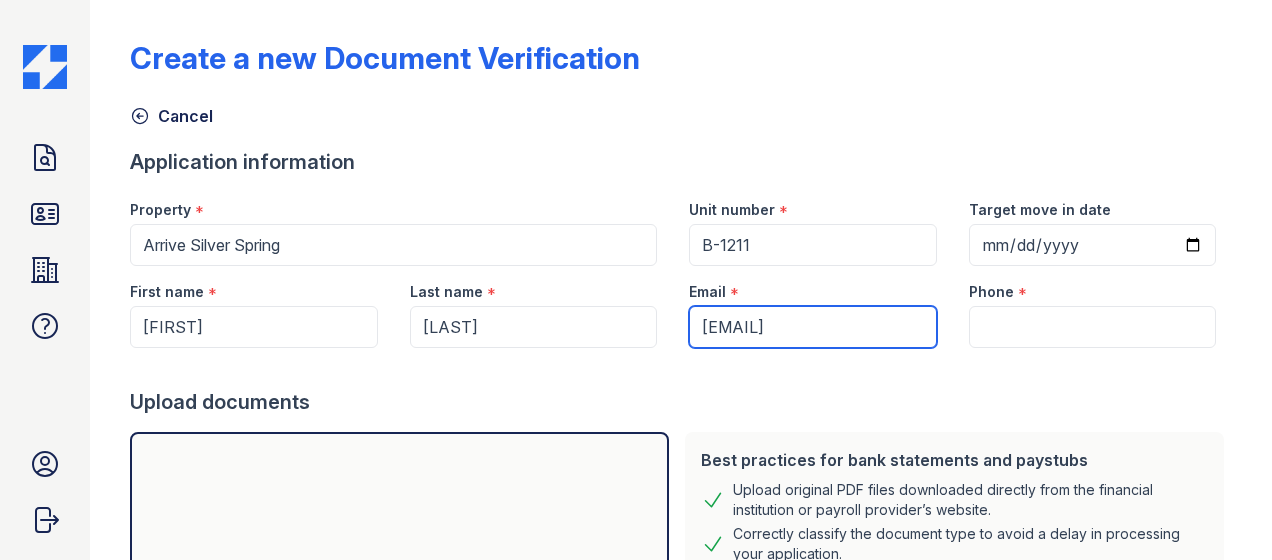 type on "[EMAIL]" 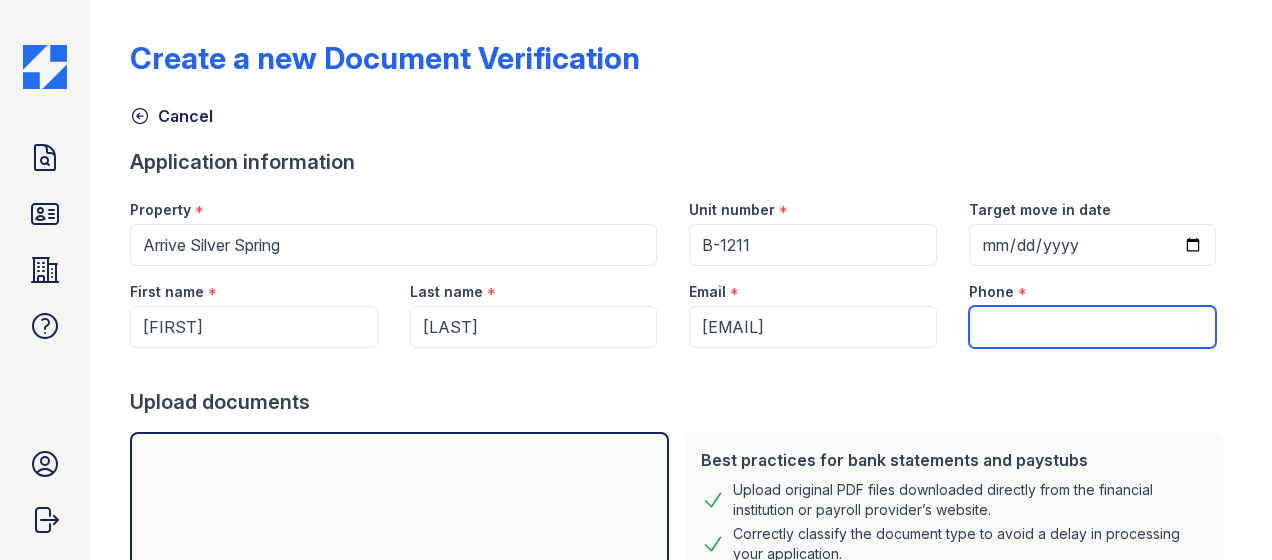 click on "Phone" at bounding box center (1092, 327) 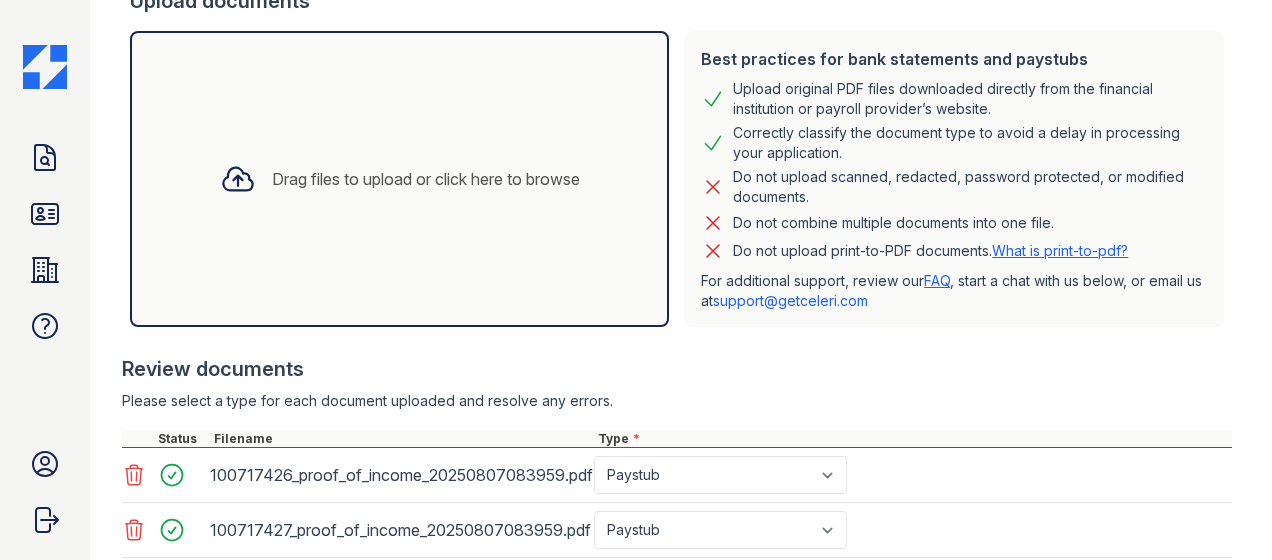 scroll, scrollTop: 535, scrollLeft: 0, axis: vertical 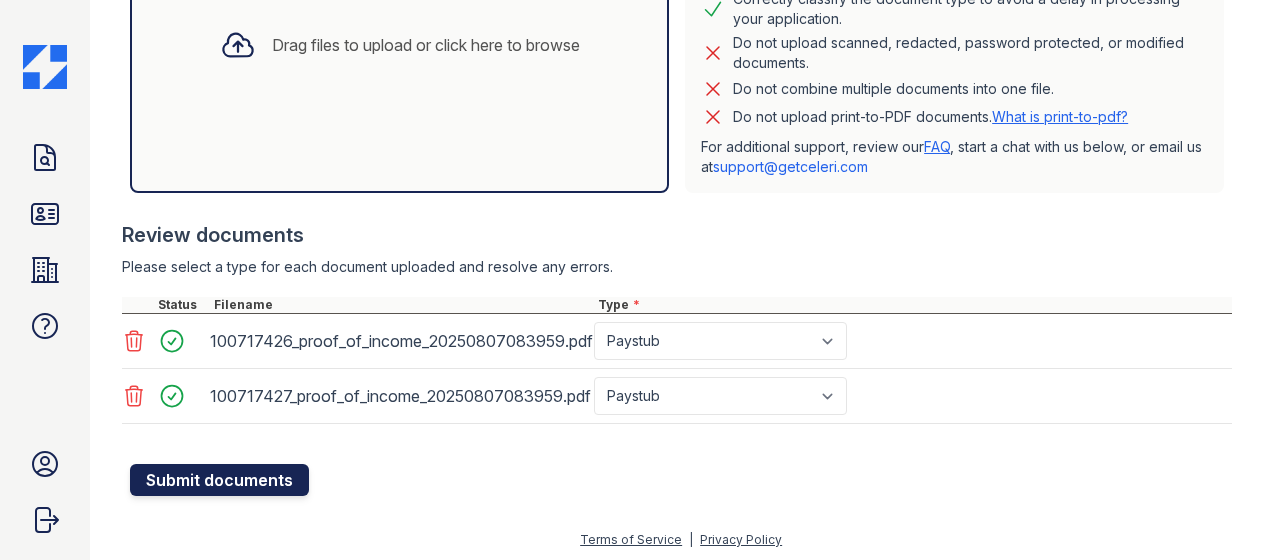 type on "(203) 435-5322" 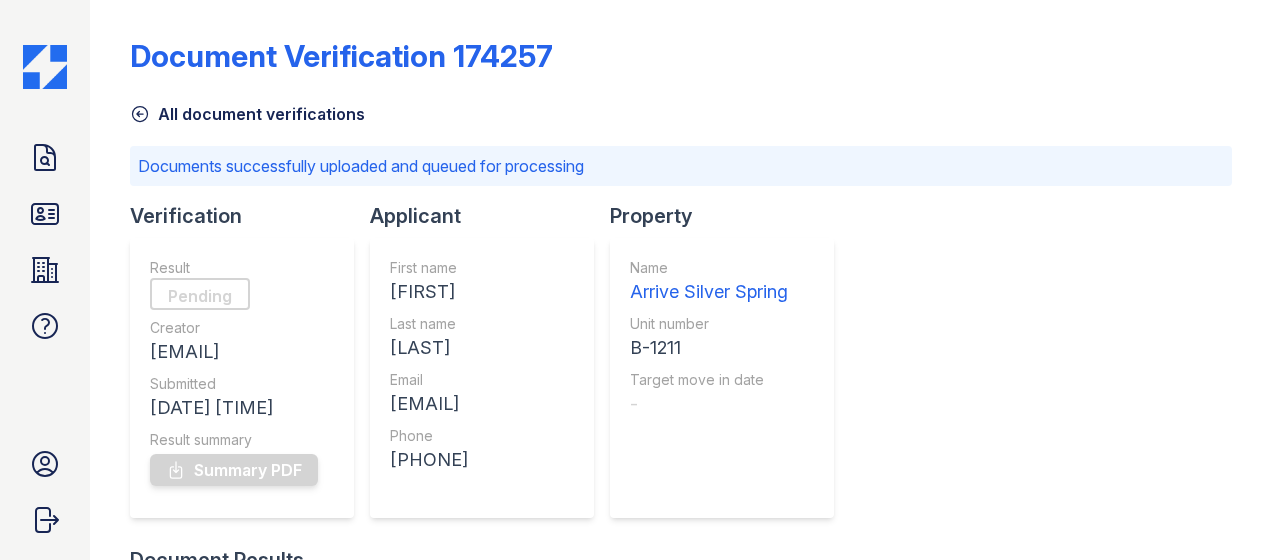 scroll, scrollTop: 0, scrollLeft: 0, axis: both 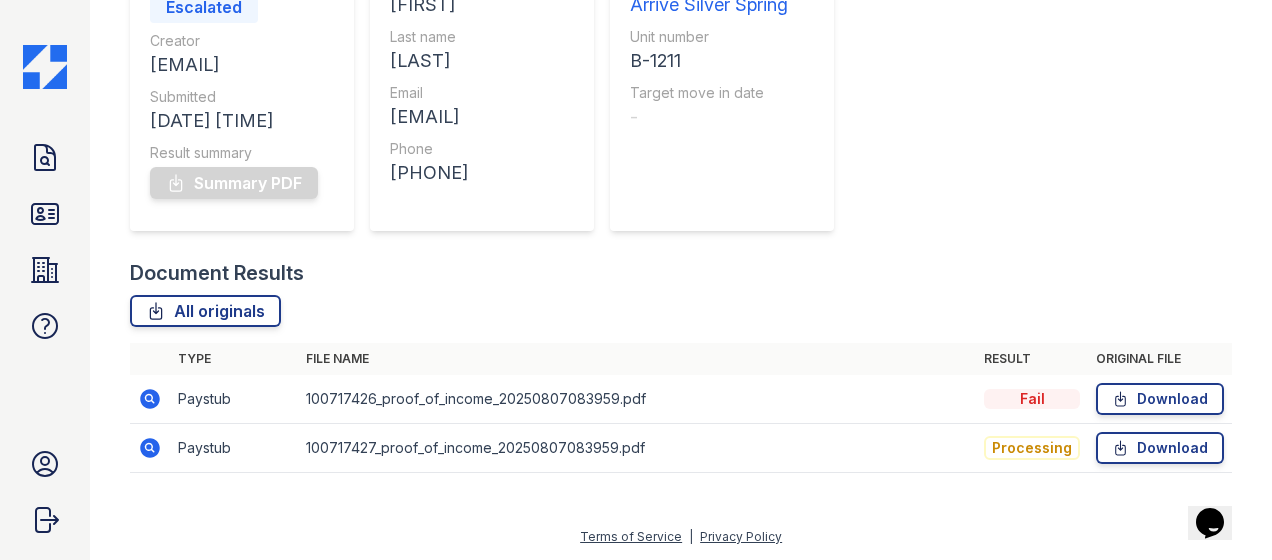 click 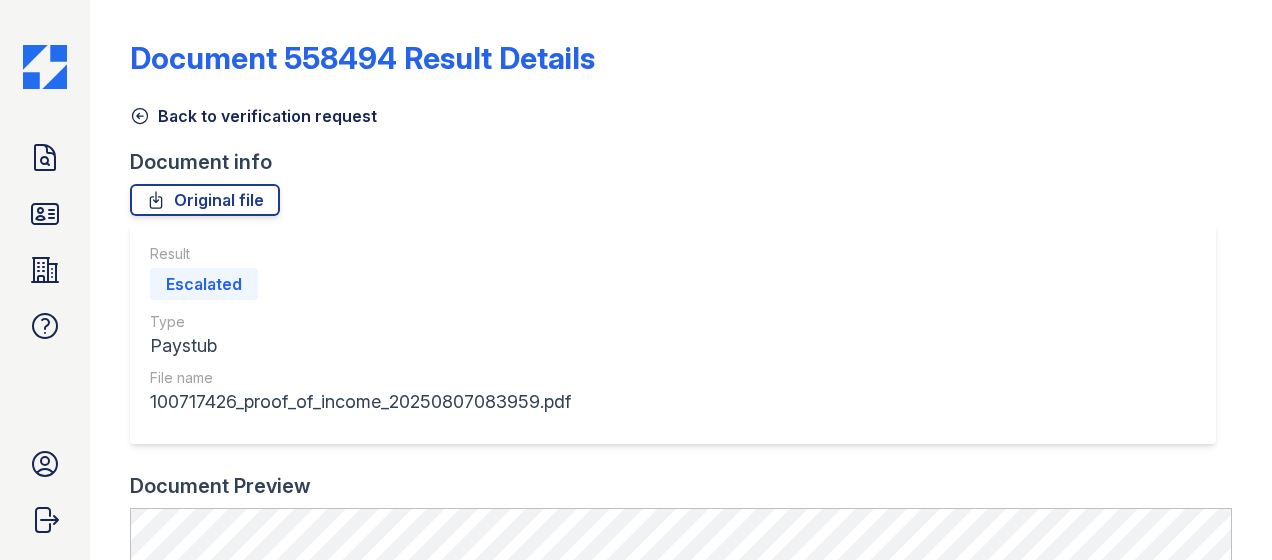 scroll, scrollTop: 0, scrollLeft: 0, axis: both 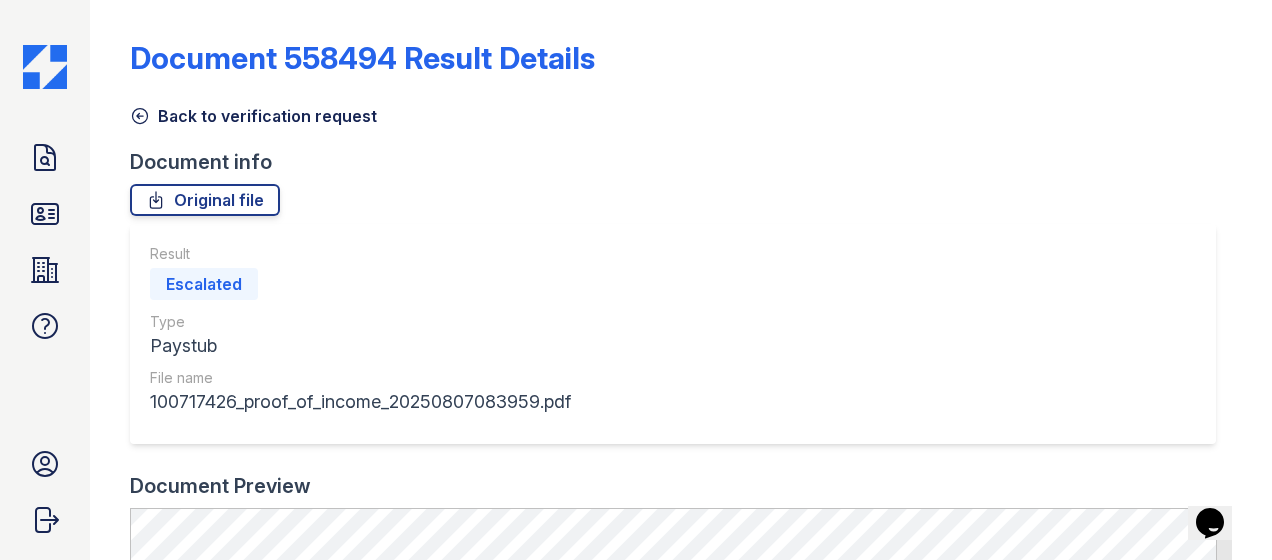 click 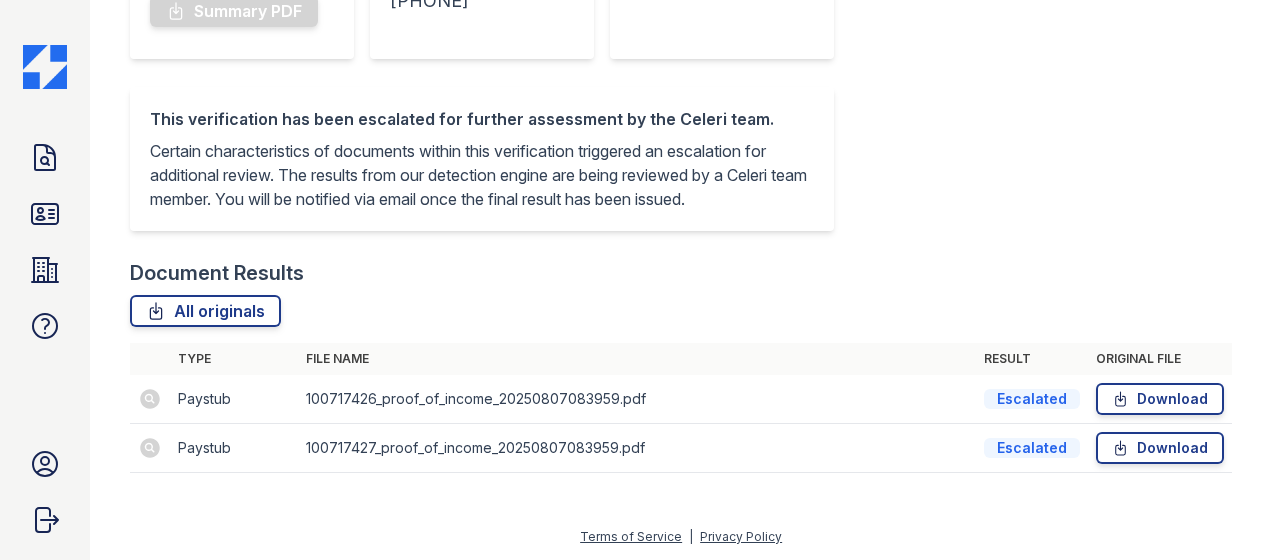 scroll, scrollTop: 404, scrollLeft: 0, axis: vertical 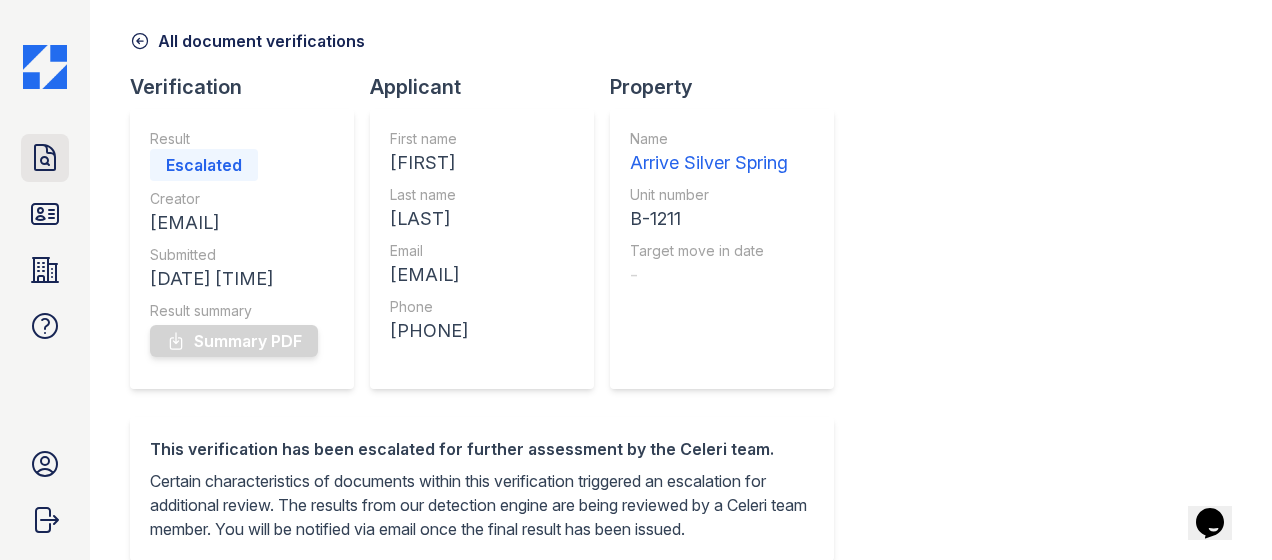 click 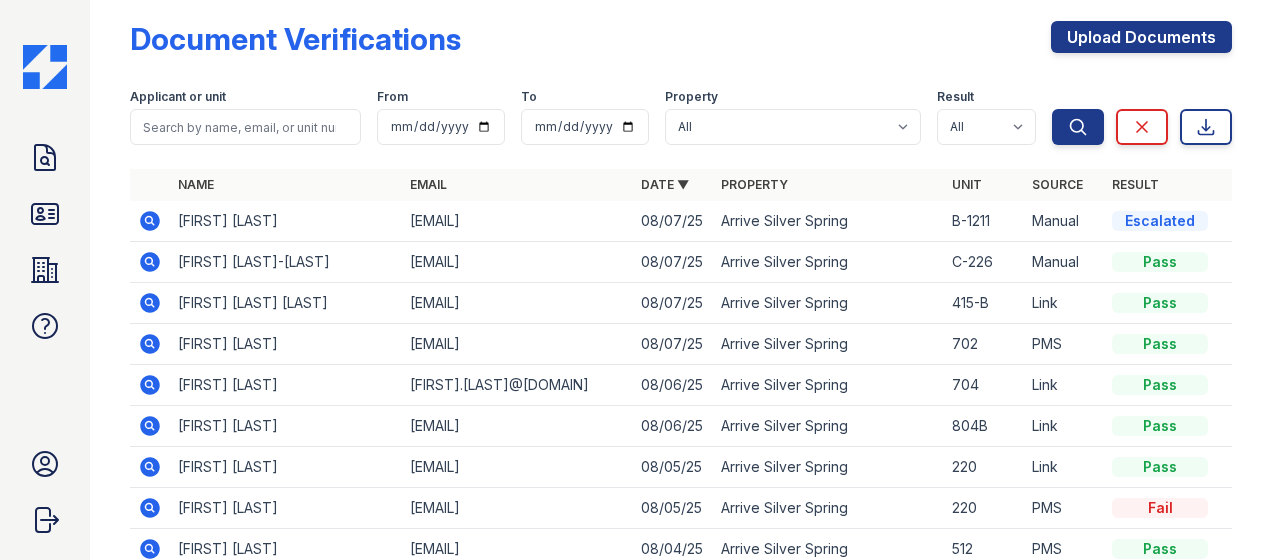scroll, scrollTop: 0, scrollLeft: 0, axis: both 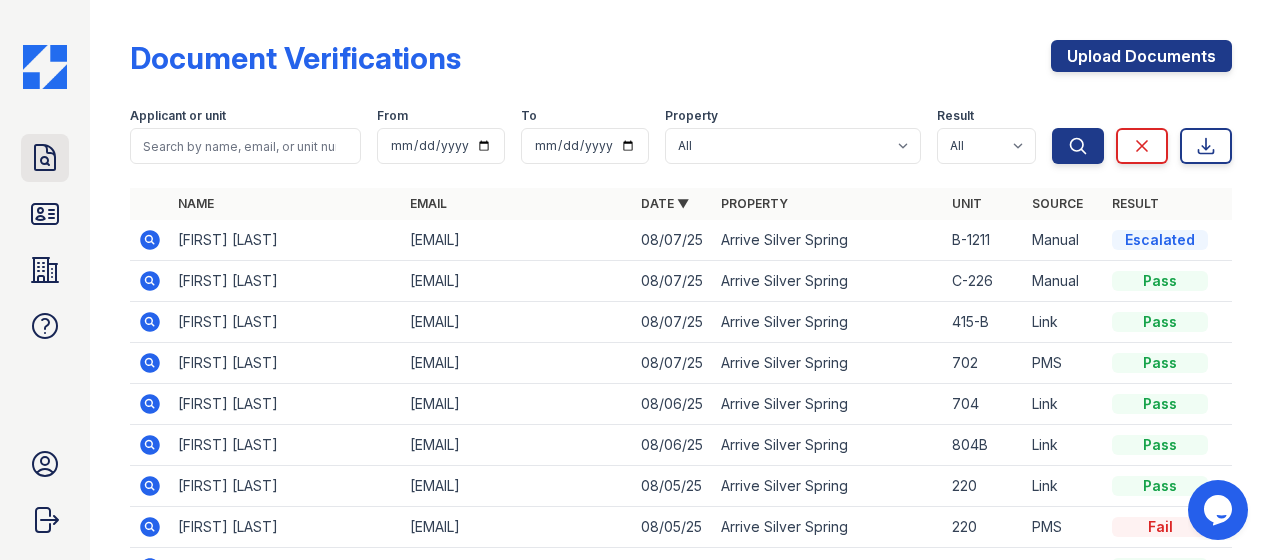 click 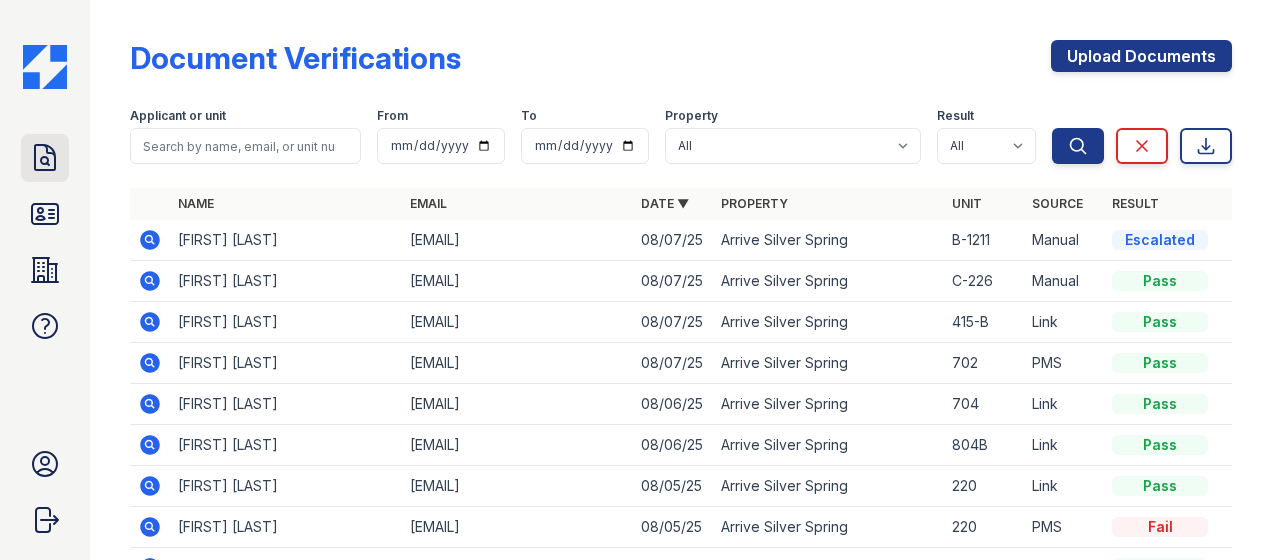 click 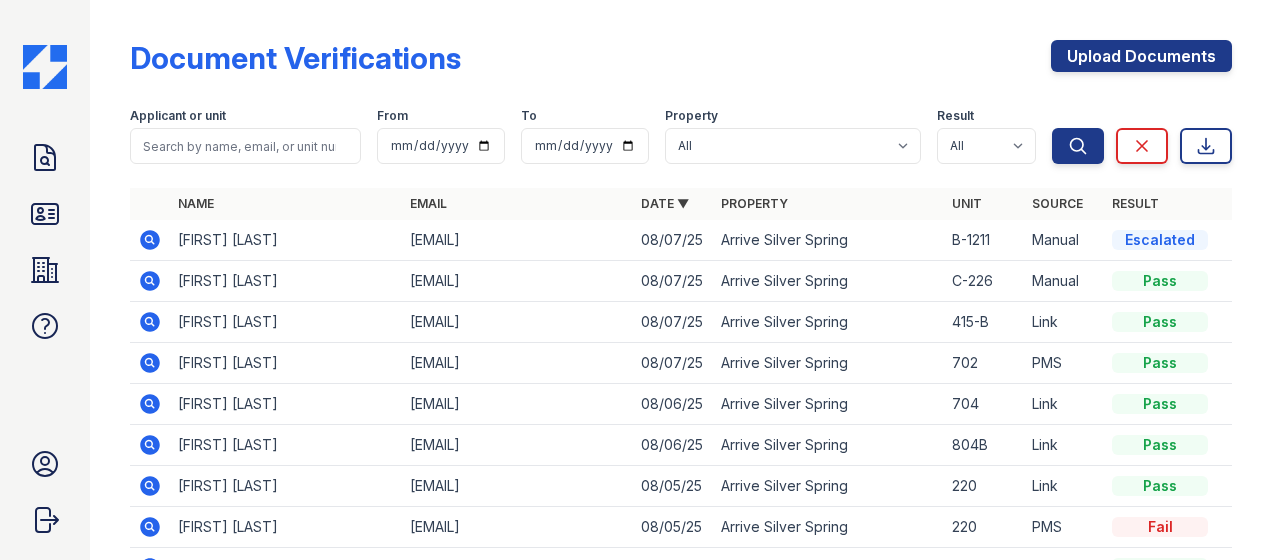 click 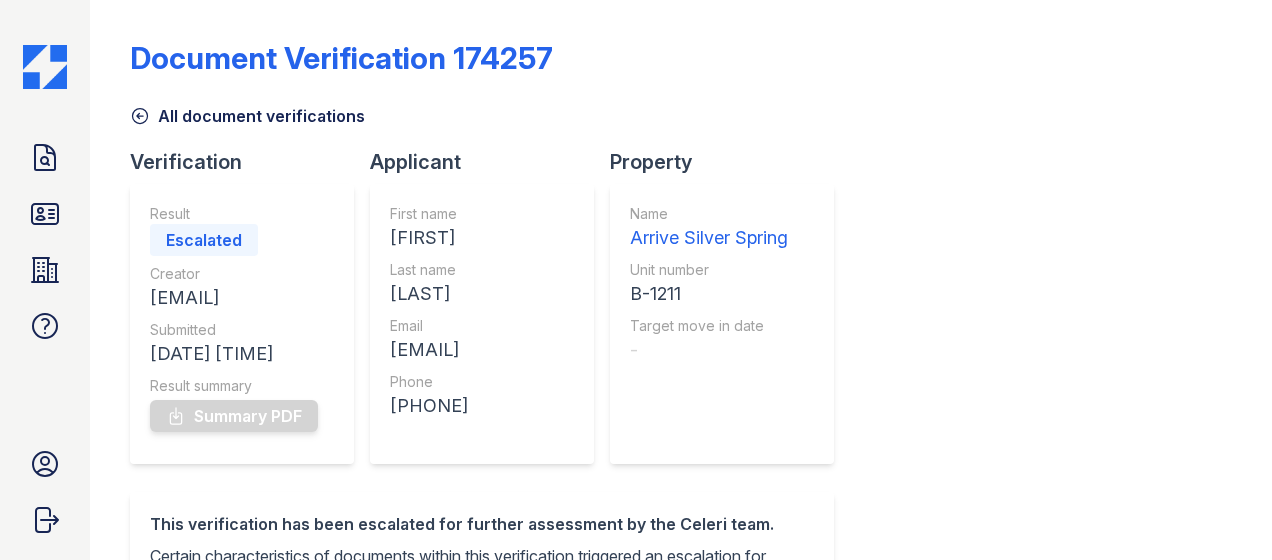 scroll, scrollTop: 0, scrollLeft: 0, axis: both 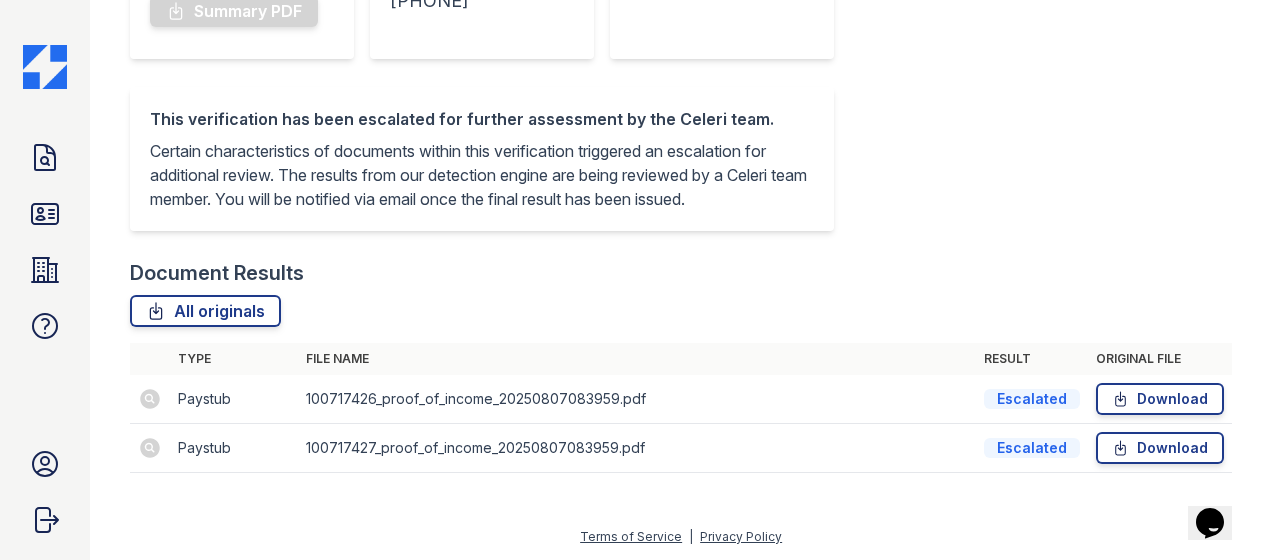 click at bounding box center [150, 399] 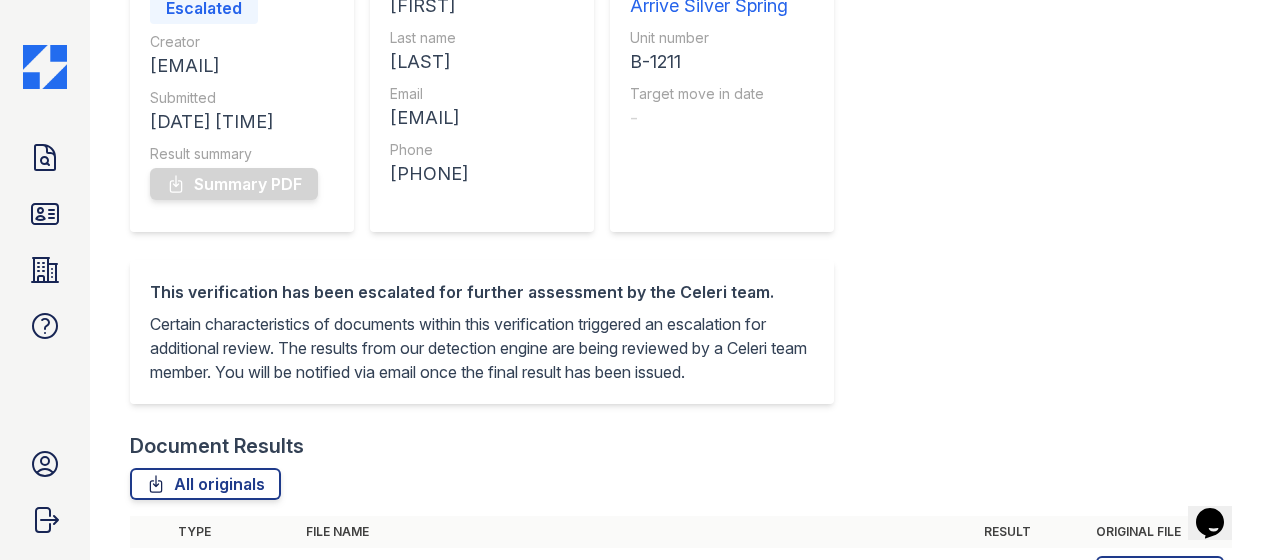 scroll, scrollTop: 0, scrollLeft: 0, axis: both 